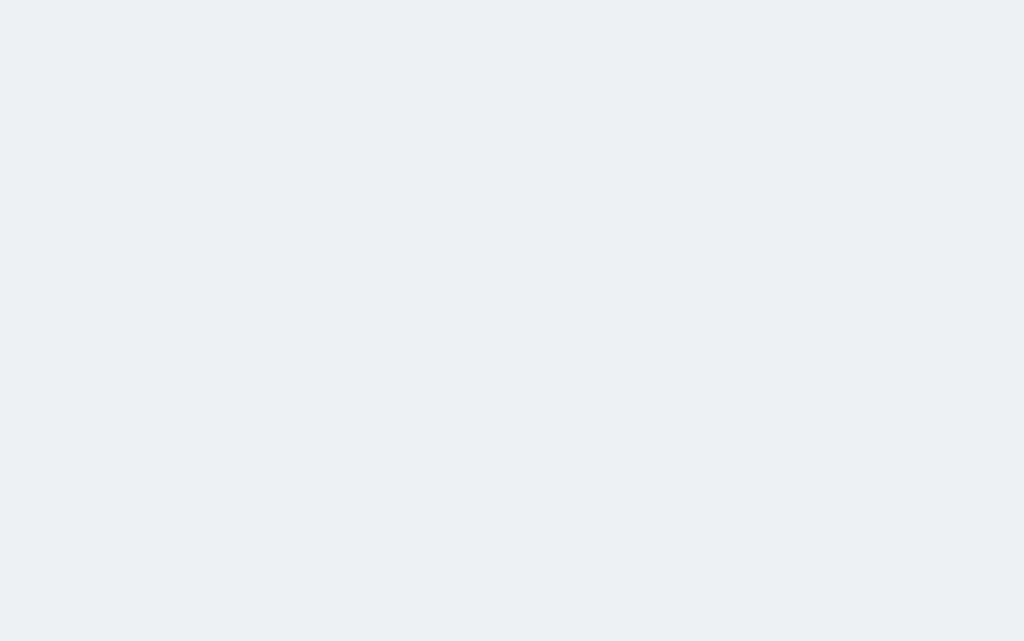 scroll, scrollTop: 0, scrollLeft: 0, axis: both 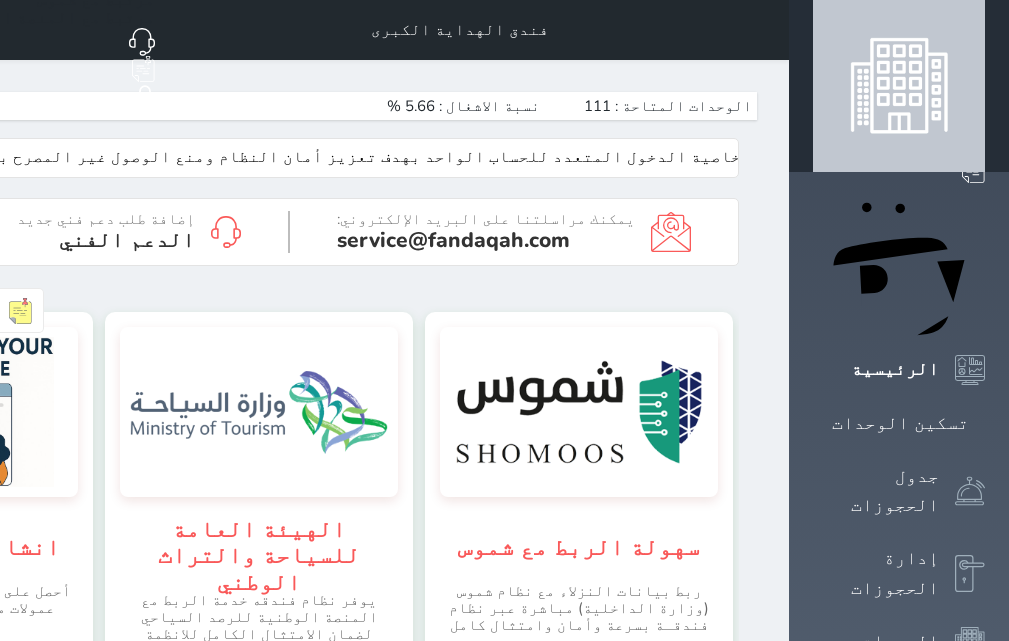 click on "علي" at bounding box center [-243, 30] 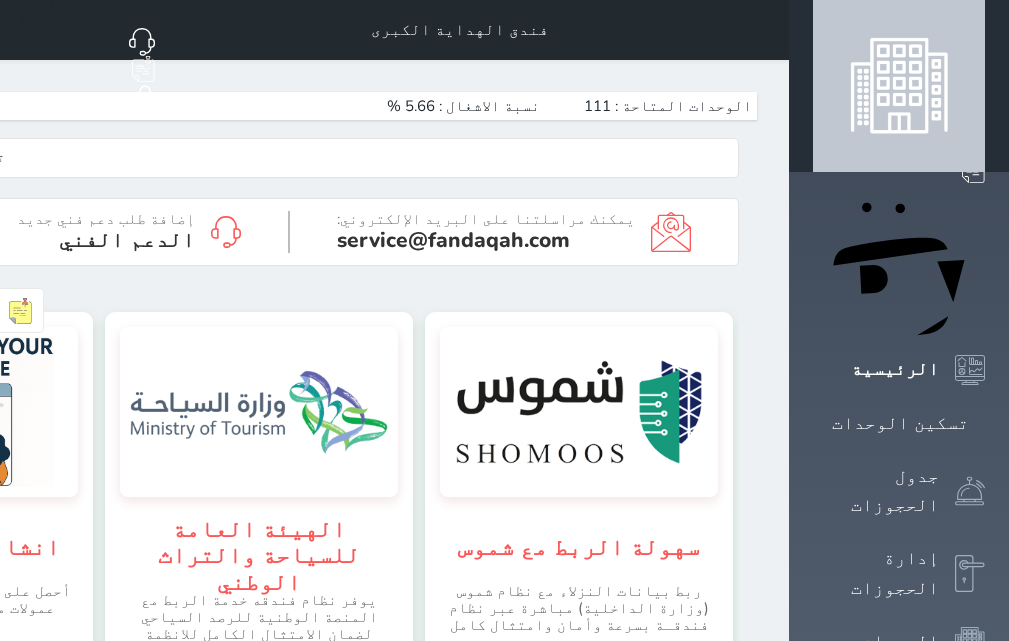 click 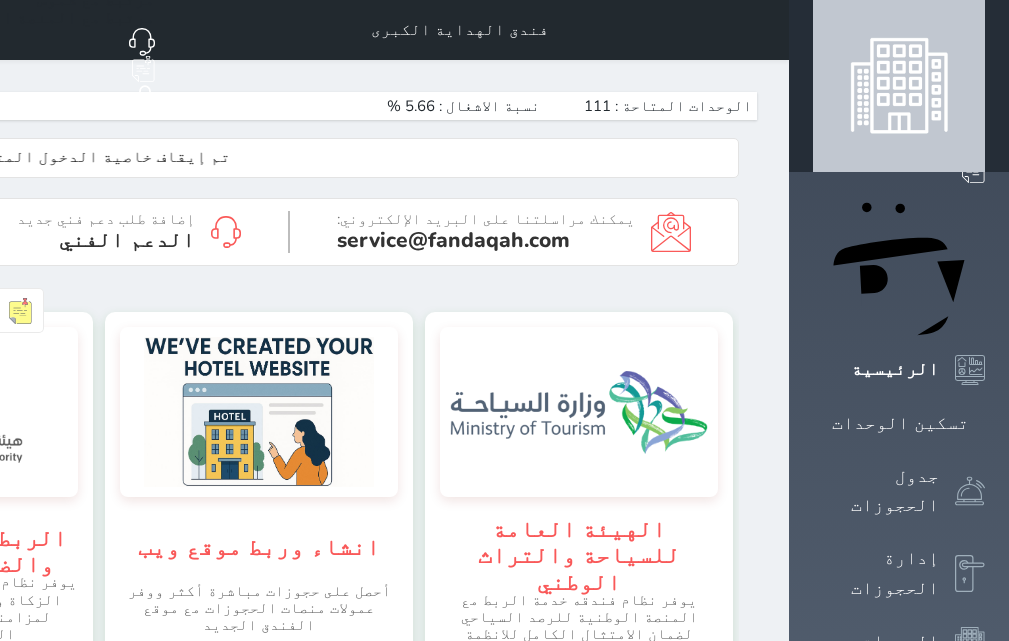 click on "علي" at bounding box center (-234, 30) 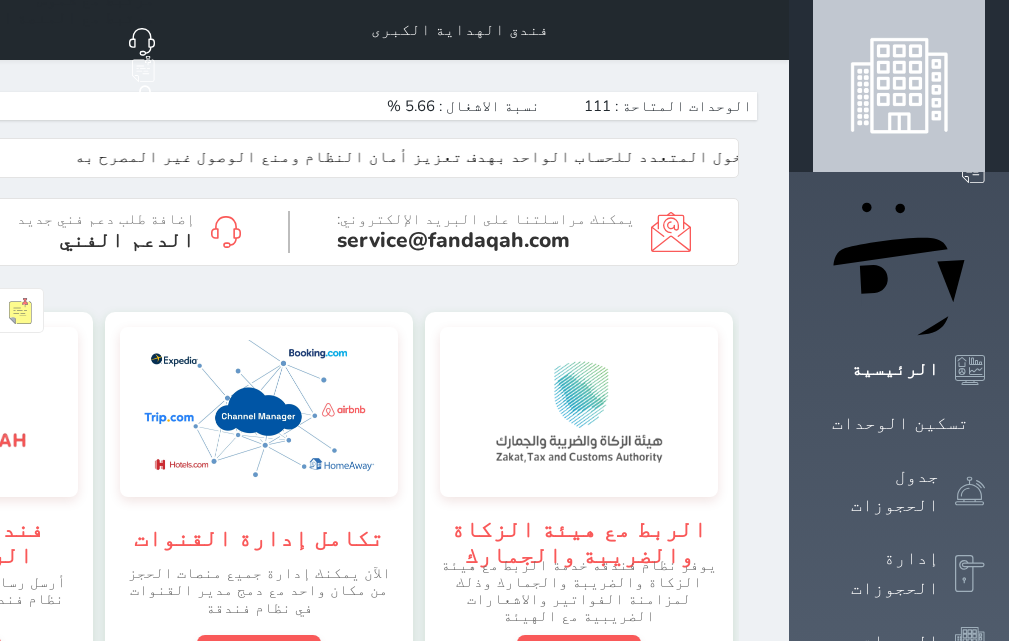 click on "الخروج" at bounding box center (-250, 192) 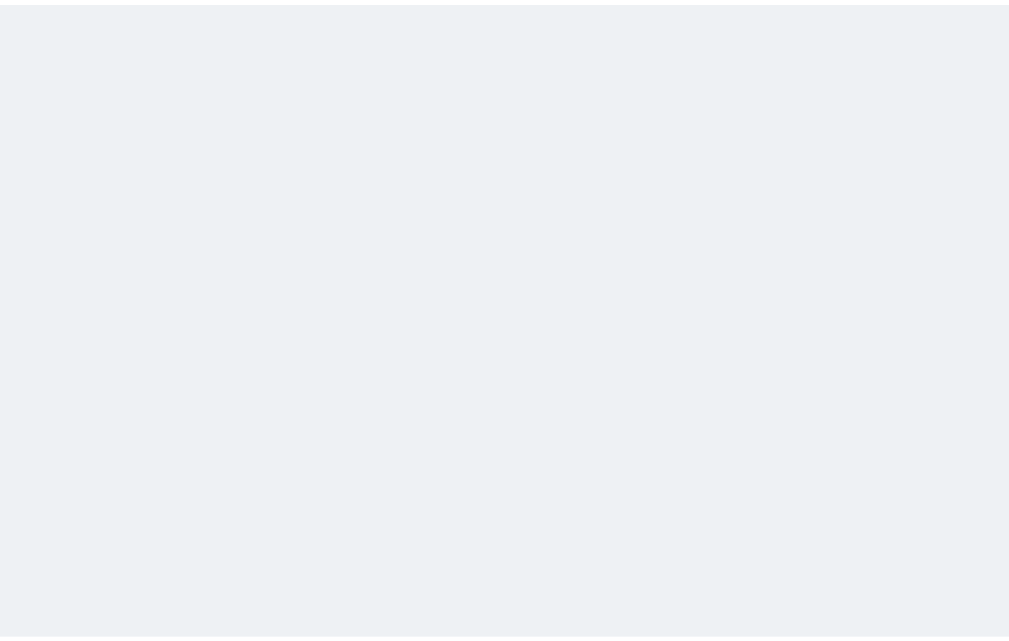 scroll, scrollTop: 0, scrollLeft: 0, axis: both 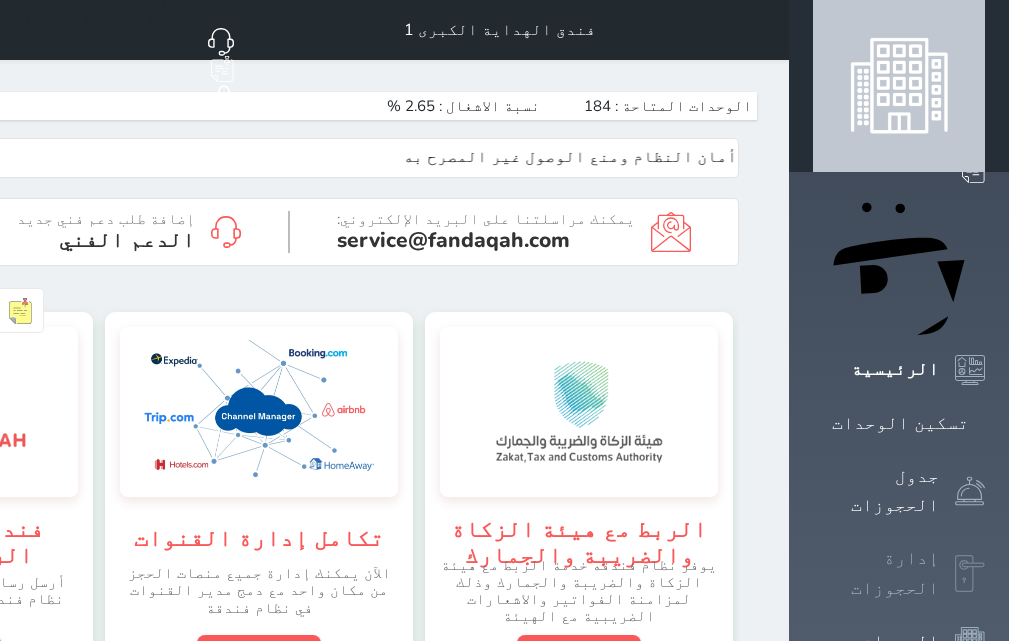 click on "إدارة الحجوزات" at bounding box center (899, 573) 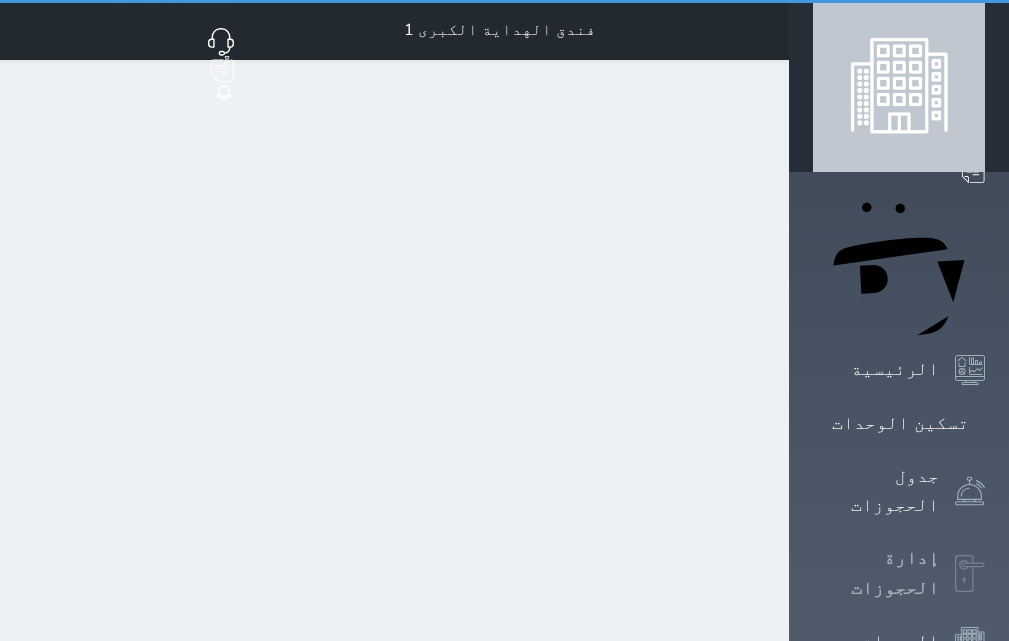 select on "open_all" 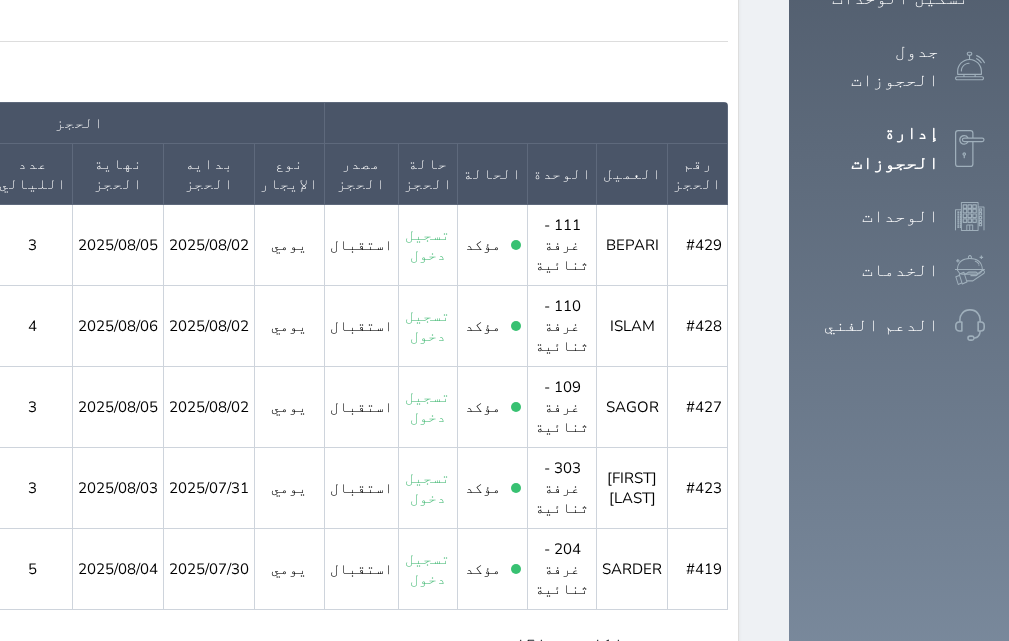 scroll, scrollTop: 452, scrollLeft: 0, axis: vertical 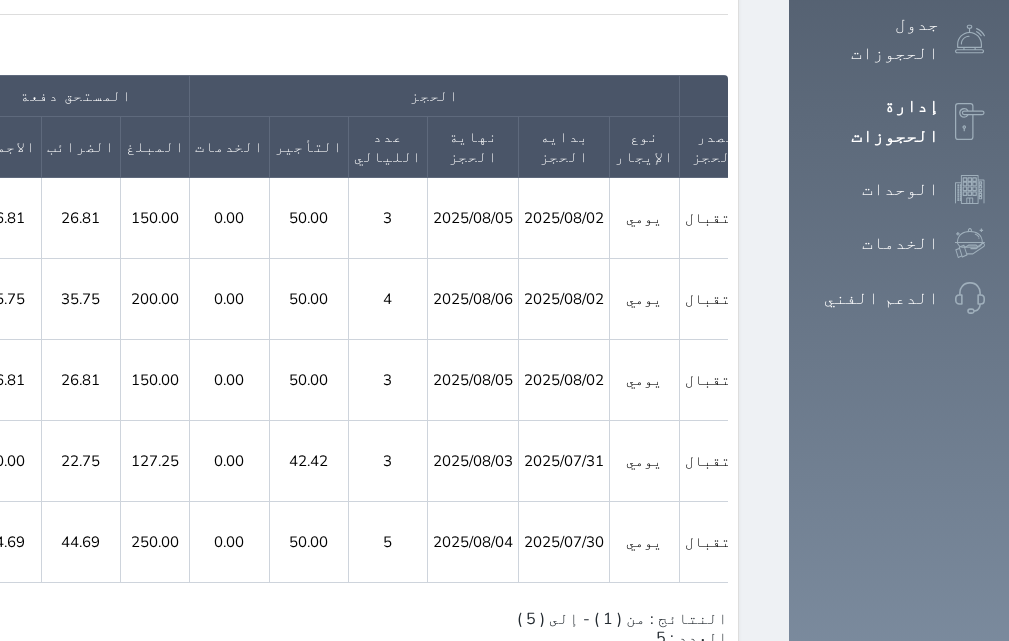click 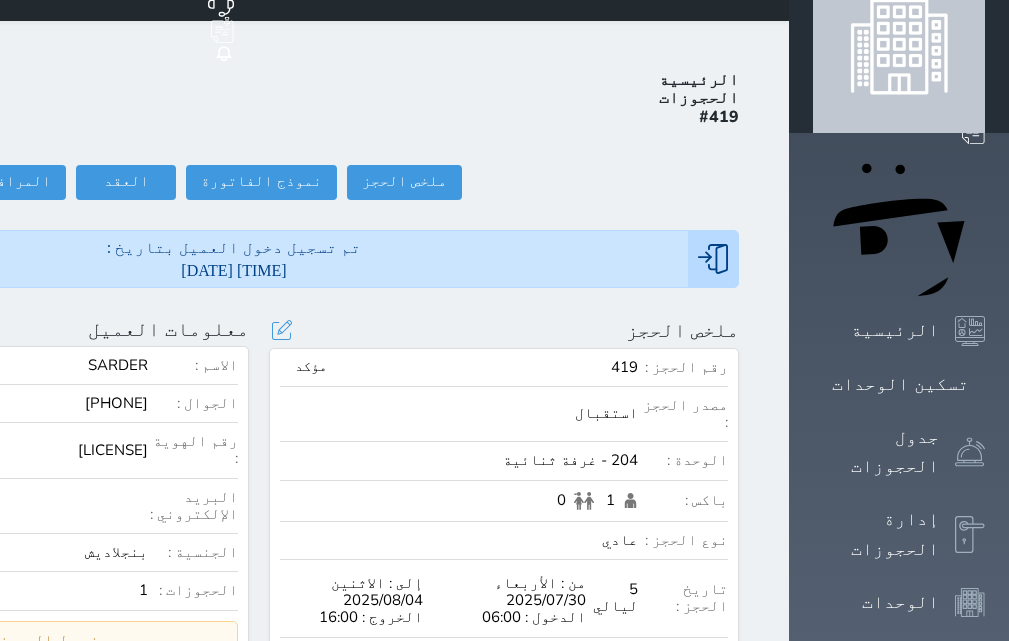 scroll, scrollTop: 0, scrollLeft: 0, axis: both 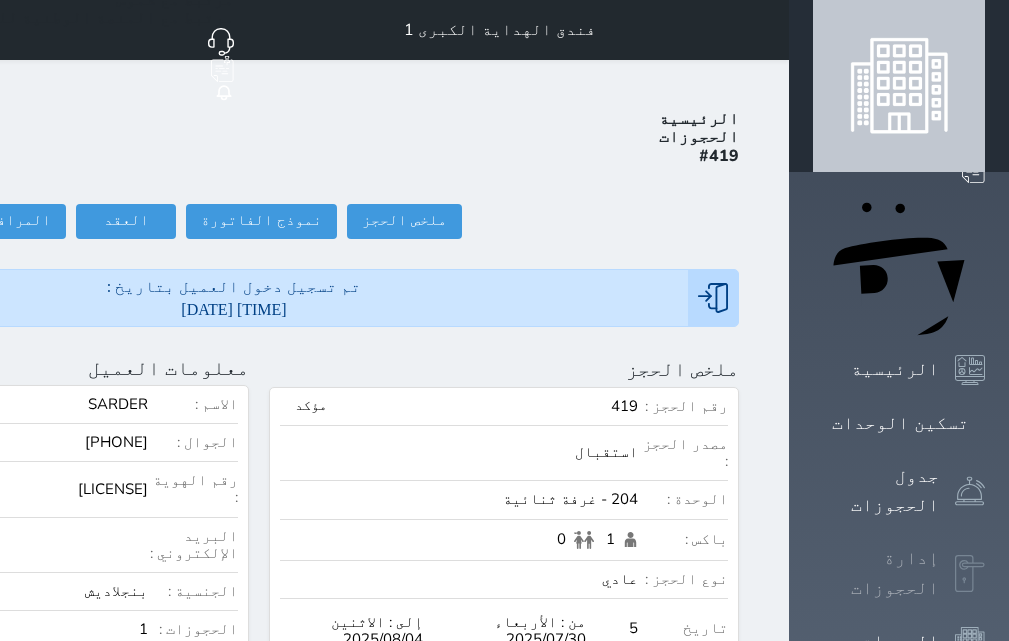 click 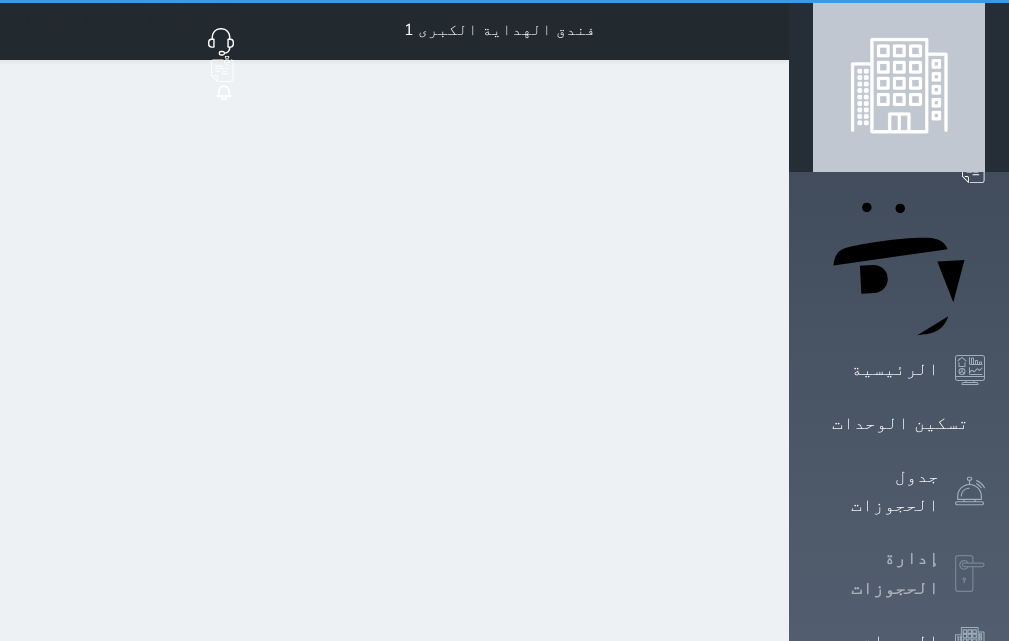select on "open_all" 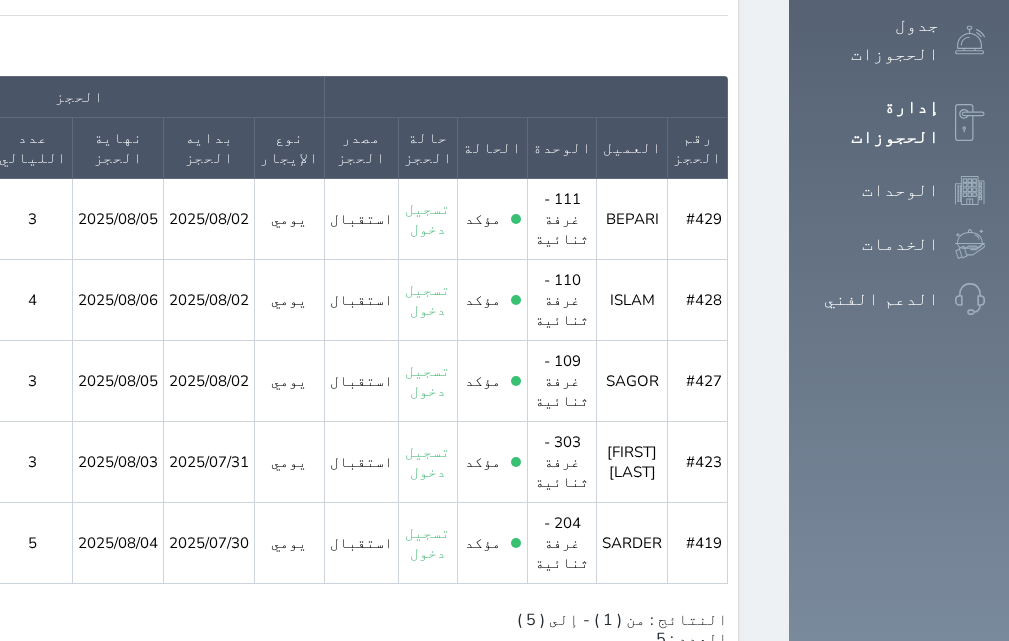 scroll, scrollTop: 452, scrollLeft: 0, axis: vertical 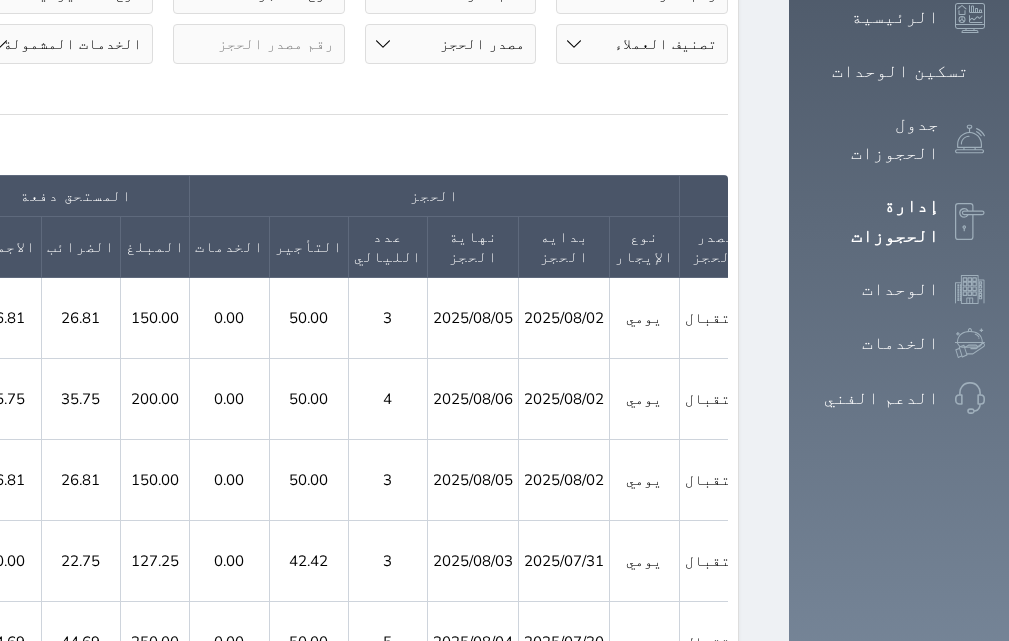 click 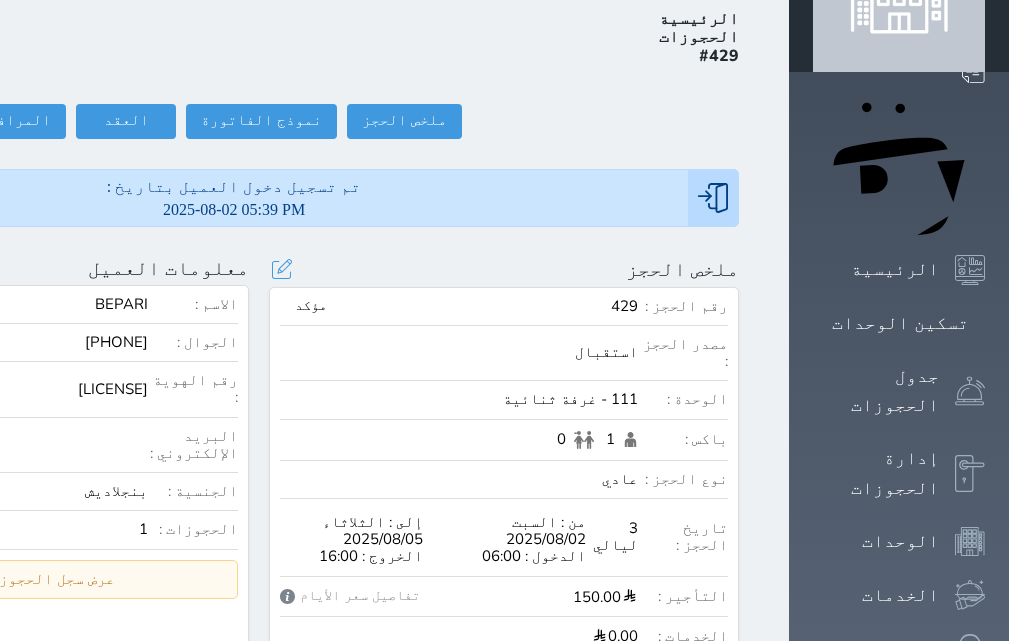 scroll, scrollTop: 0, scrollLeft: 0, axis: both 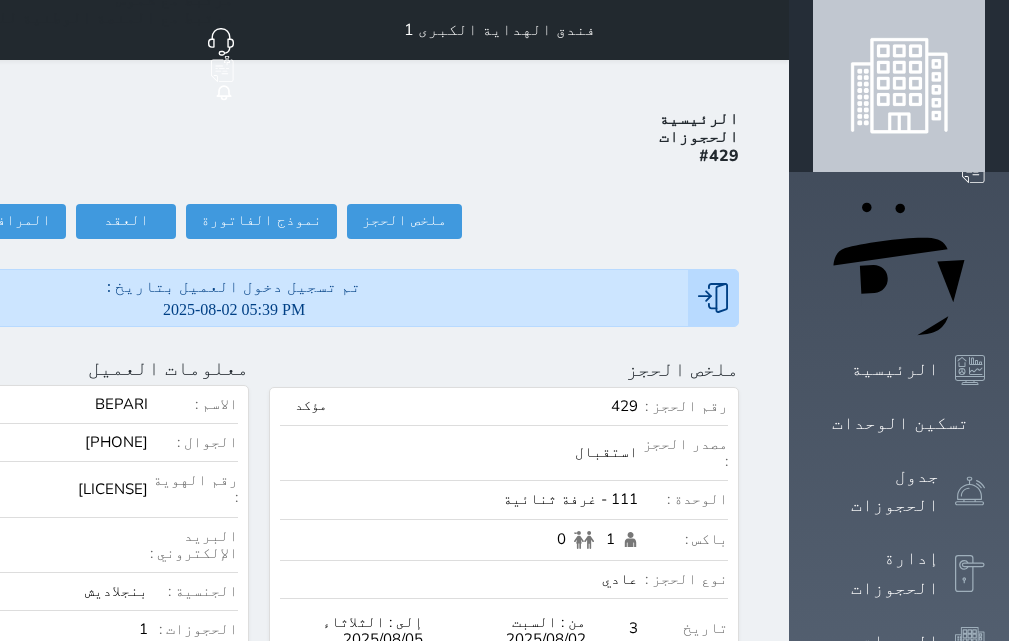 click on "[FIRST] [LAST]" at bounding box center (-204, 30) 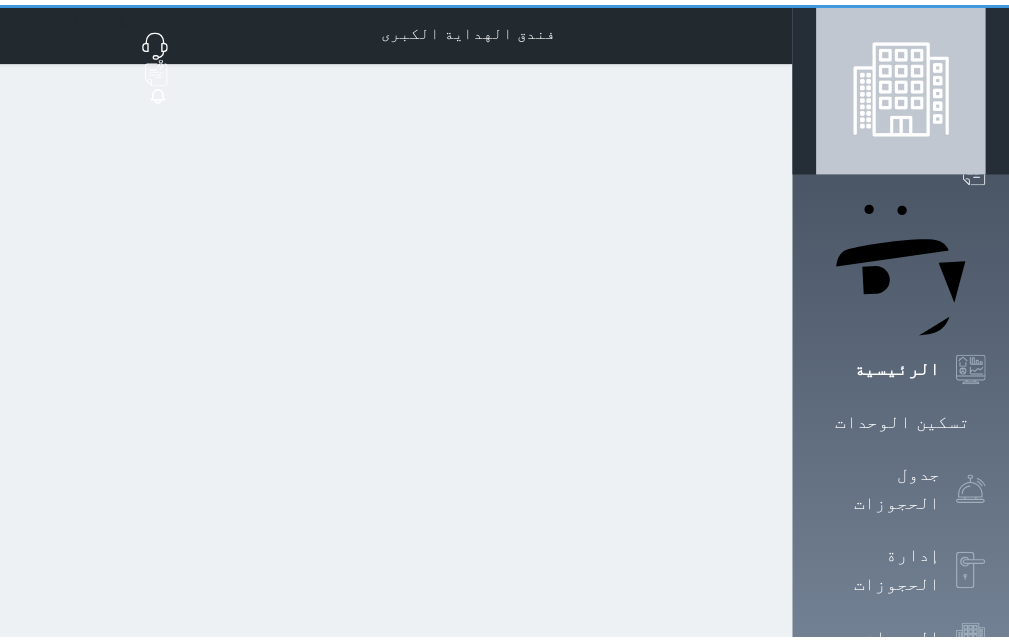 scroll, scrollTop: 0, scrollLeft: 0, axis: both 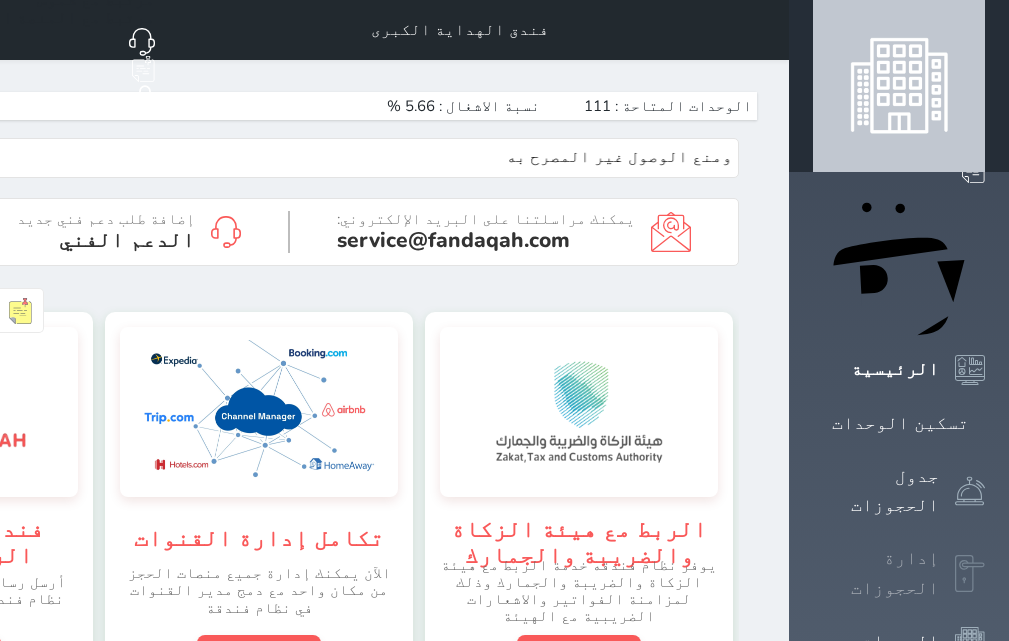 click 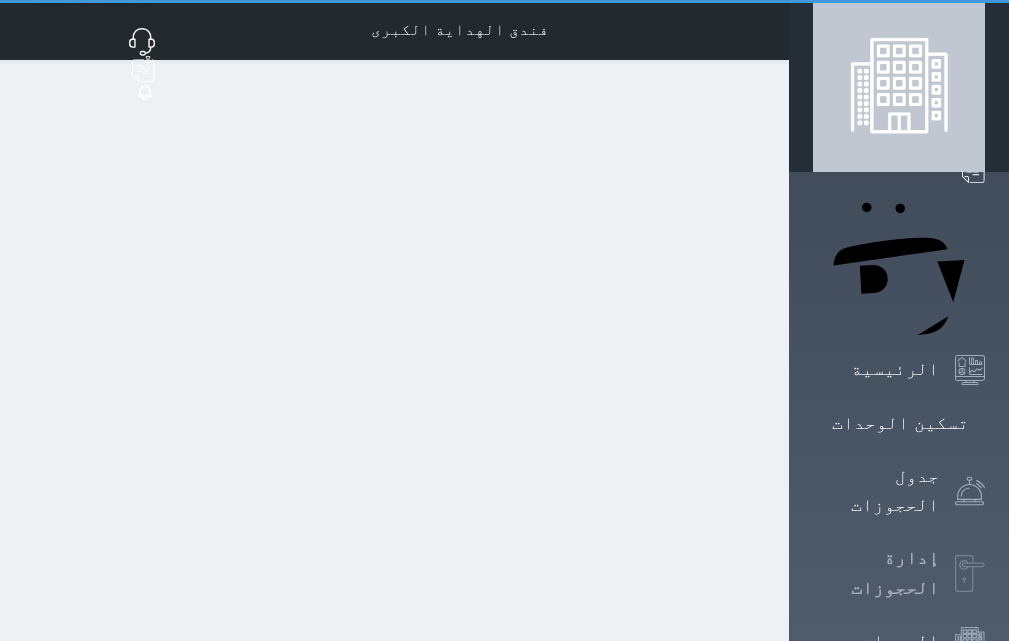 select on "open_all" 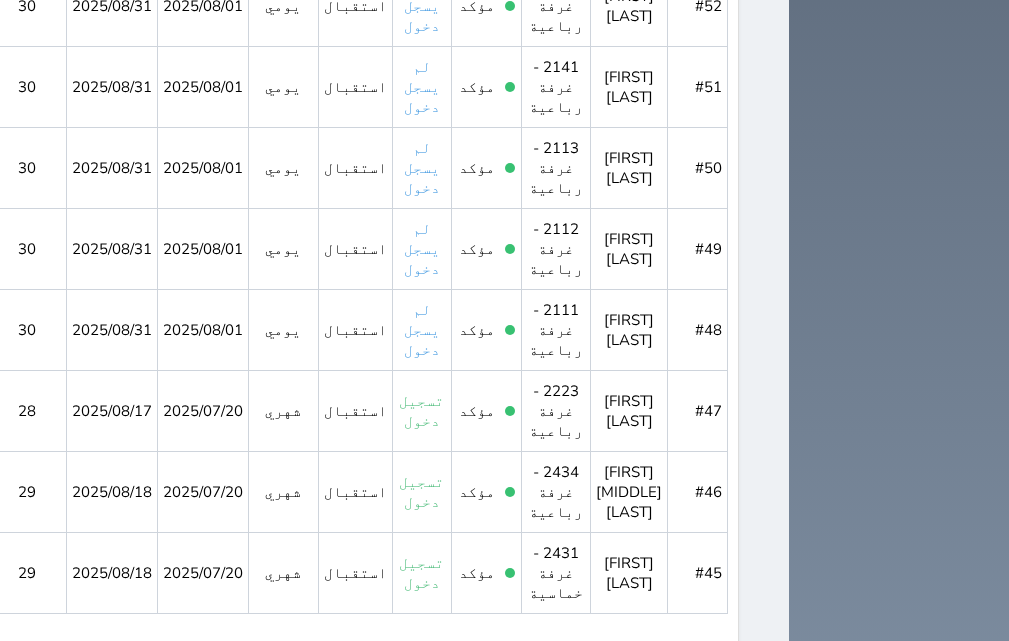 scroll, scrollTop: 1100, scrollLeft: 0, axis: vertical 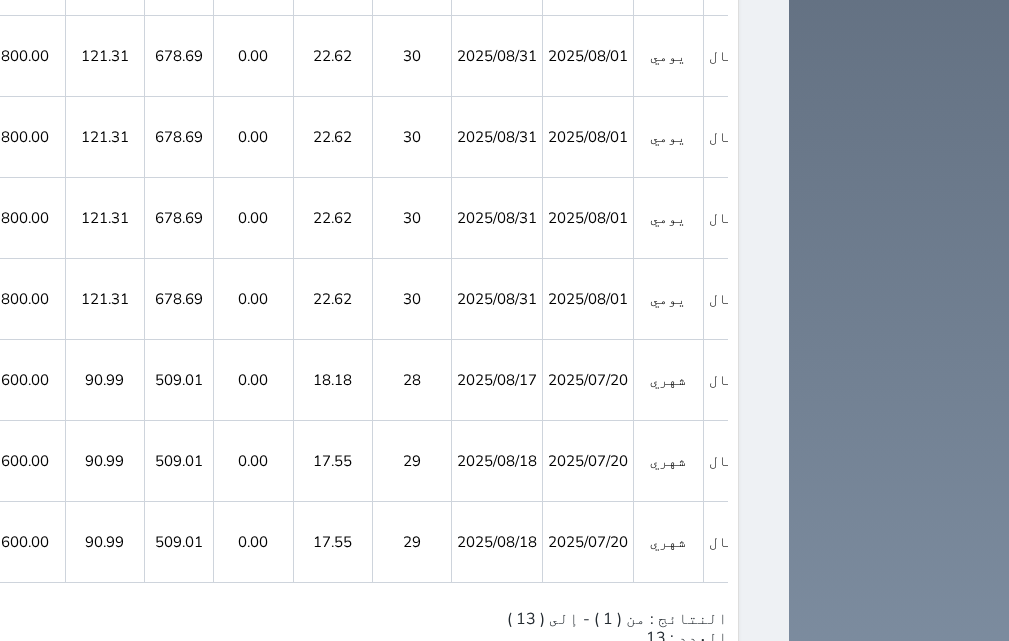 click 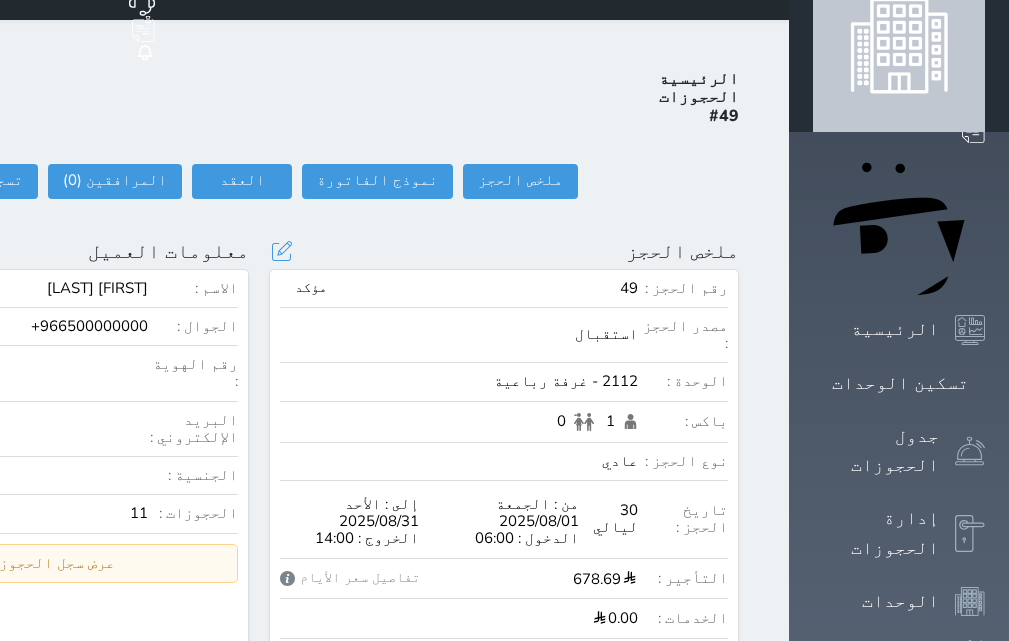 scroll, scrollTop: 0, scrollLeft: 0, axis: both 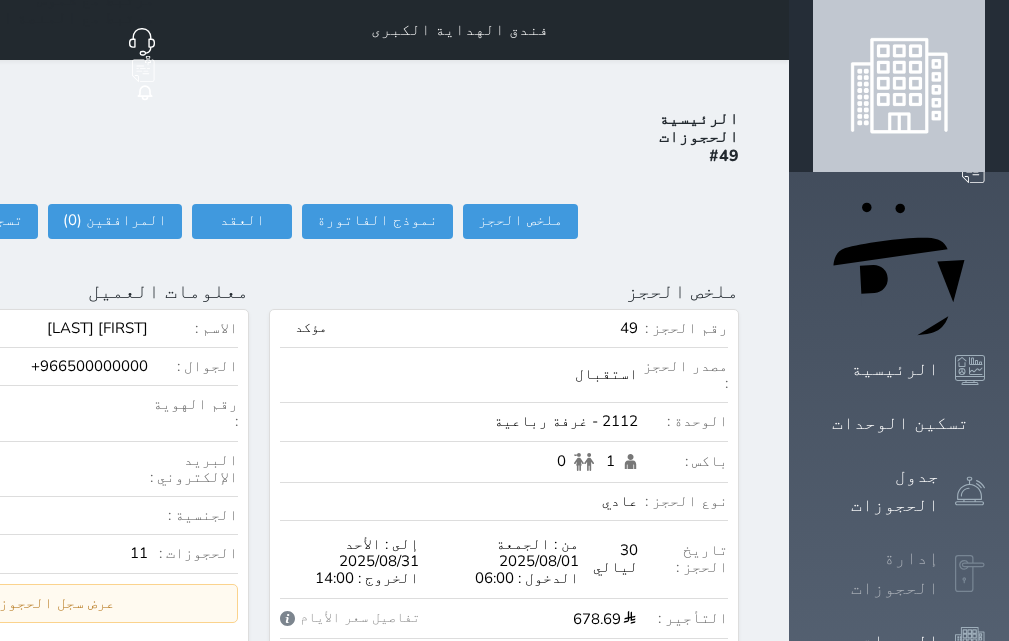 click on "إدارة الحجوزات" at bounding box center [899, 573] 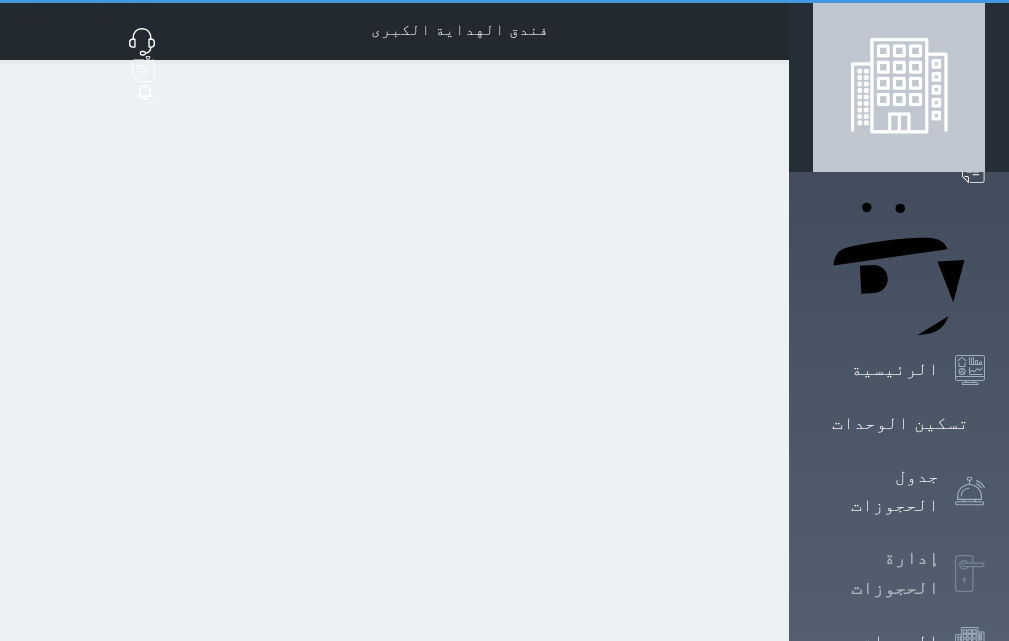 select on "open_all" 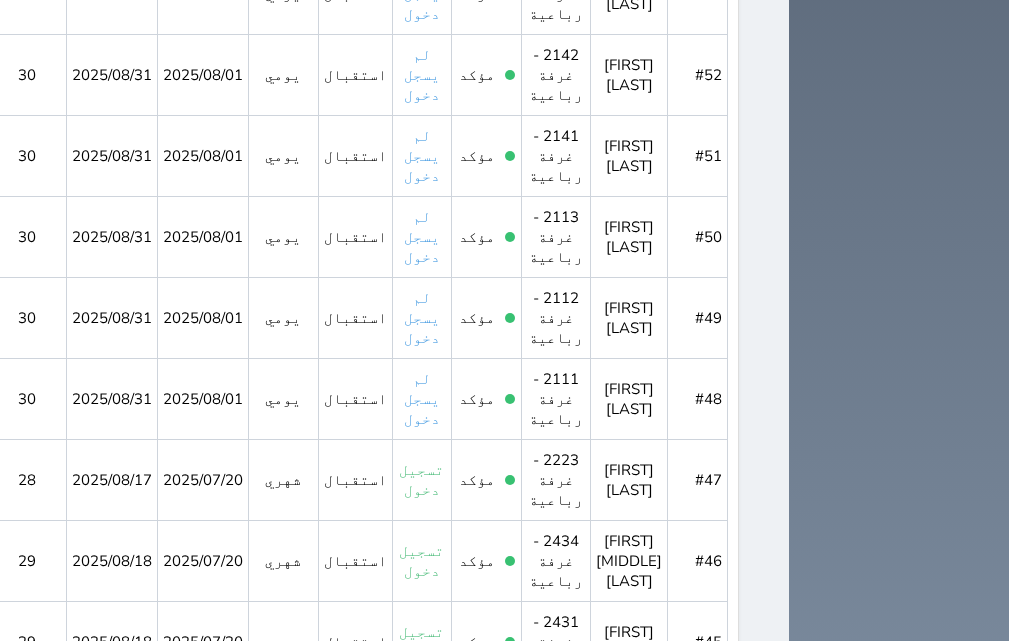 scroll, scrollTop: 1100, scrollLeft: 0, axis: vertical 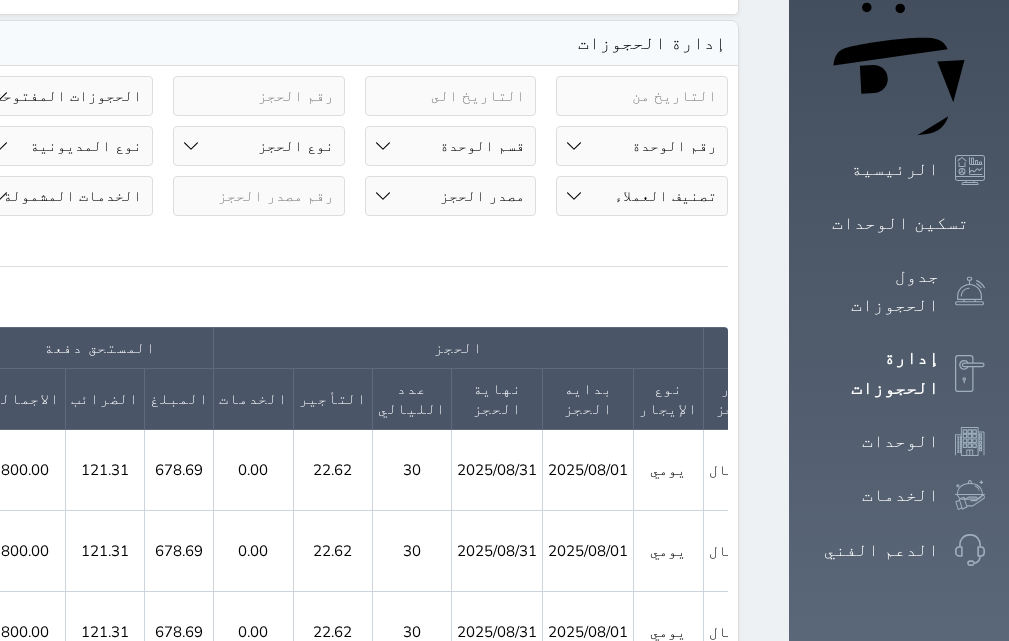 click 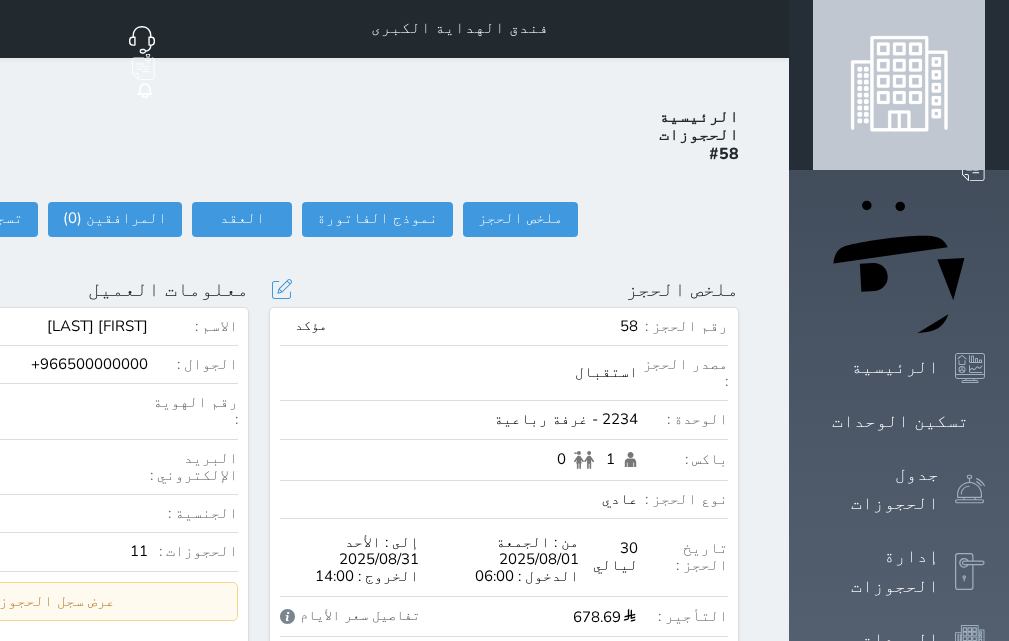 scroll, scrollTop: 0, scrollLeft: 0, axis: both 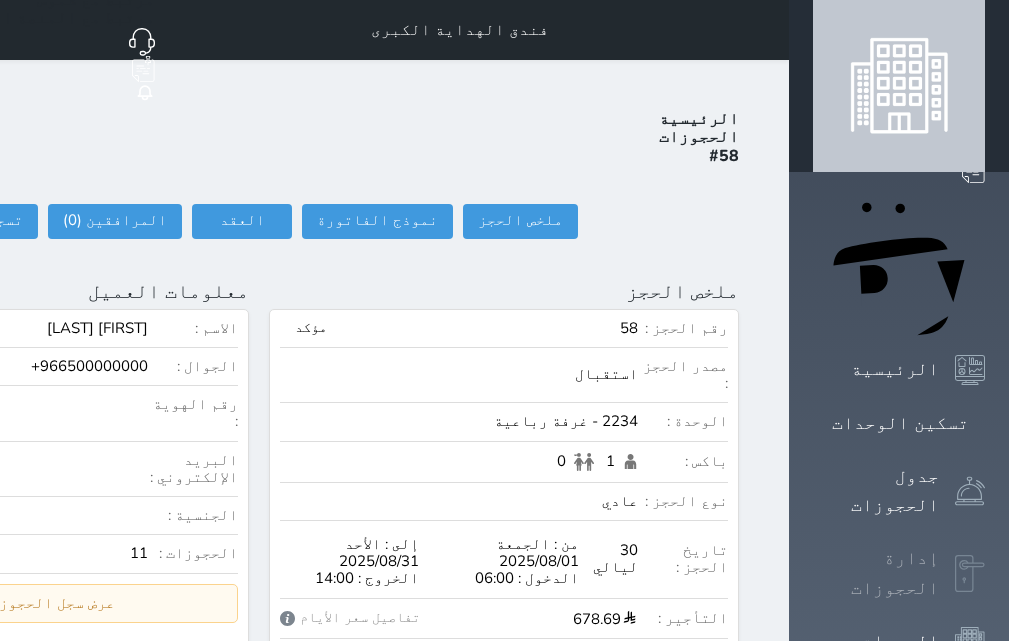 click 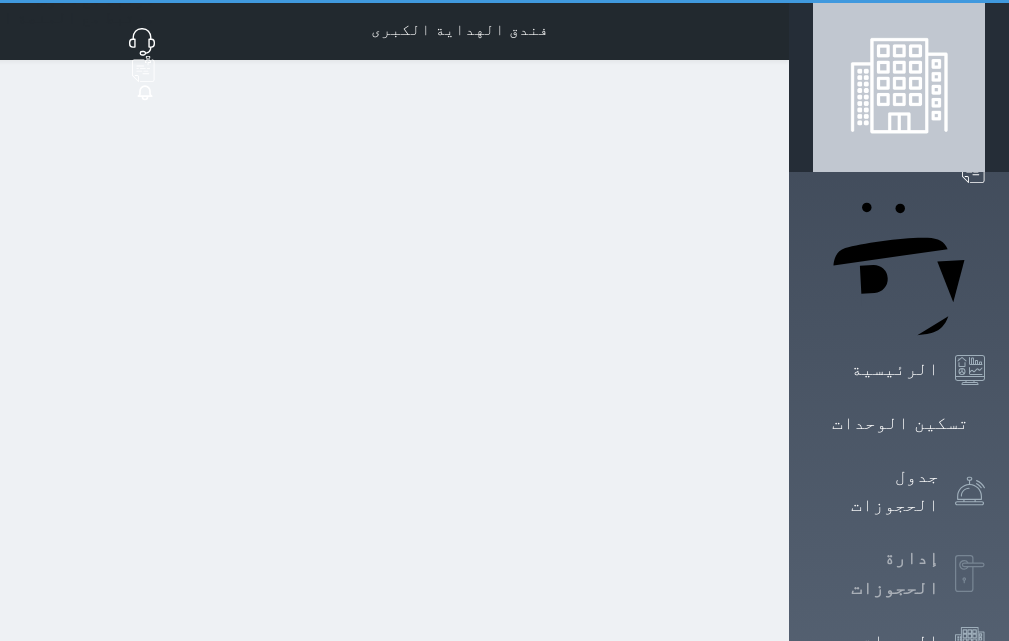 select on "open_all" 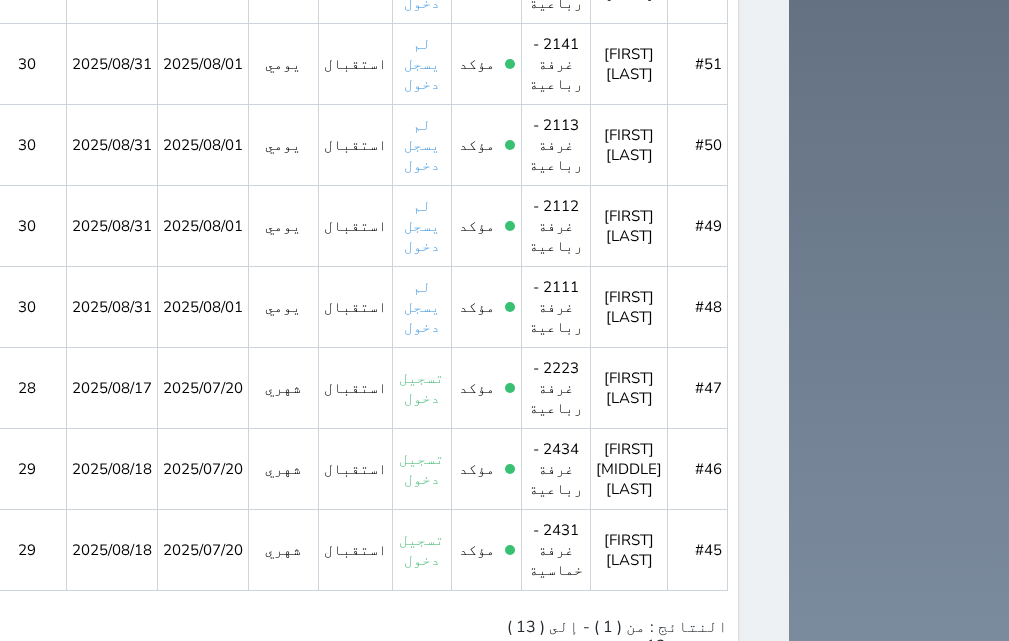 scroll, scrollTop: 1100, scrollLeft: 0, axis: vertical 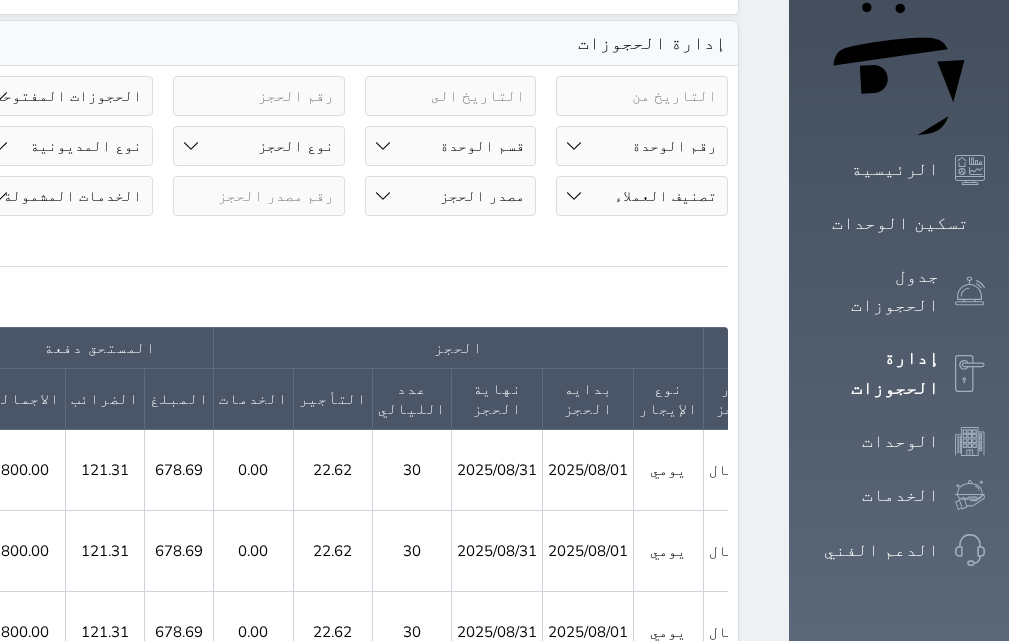 click 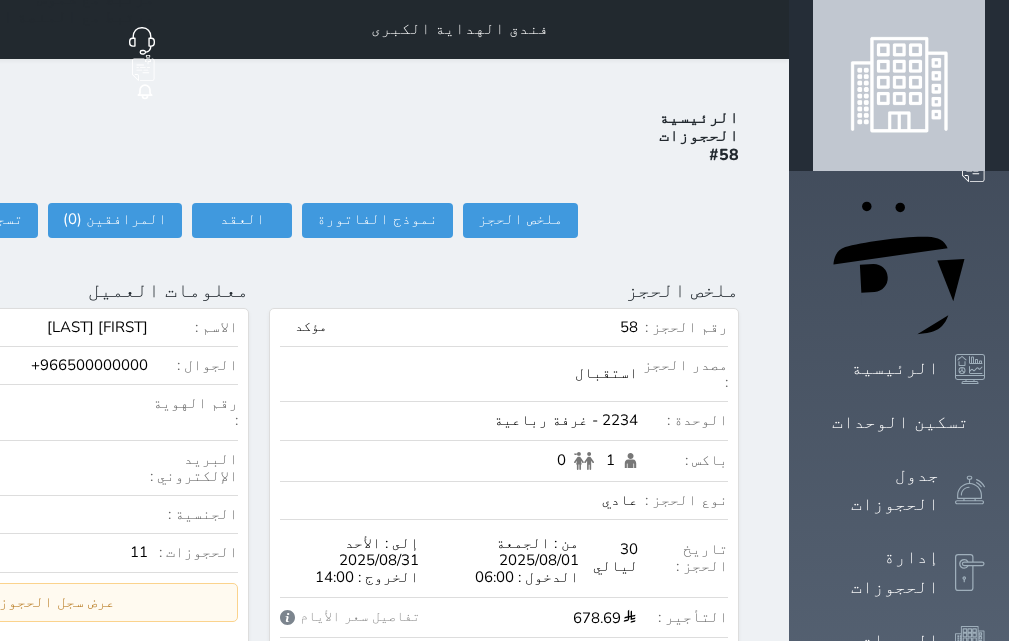 scroll, scrollTop: 0, scrollLeft: 0, axis: both 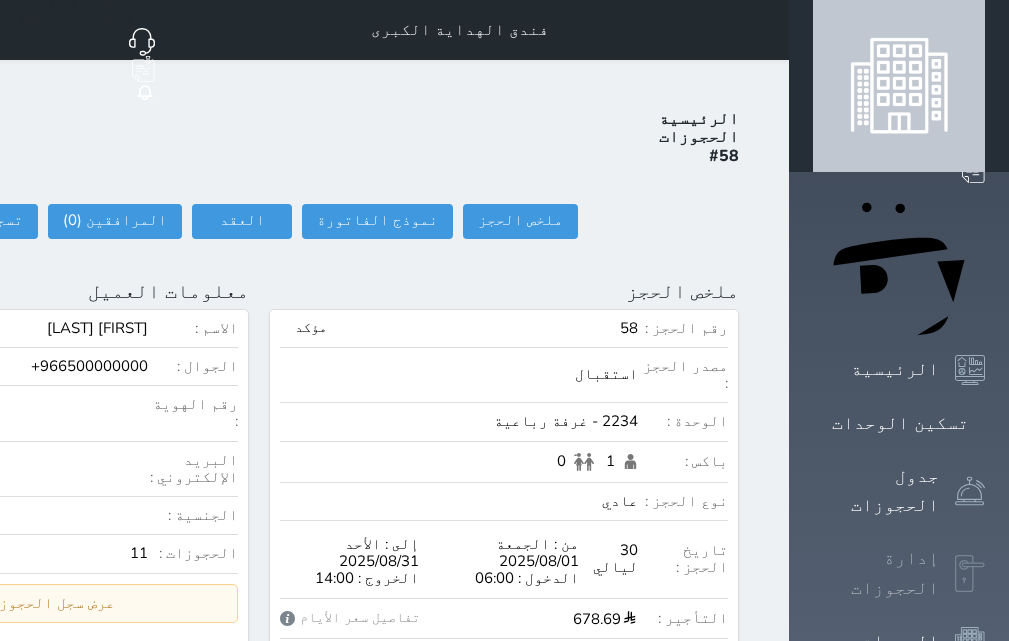 click 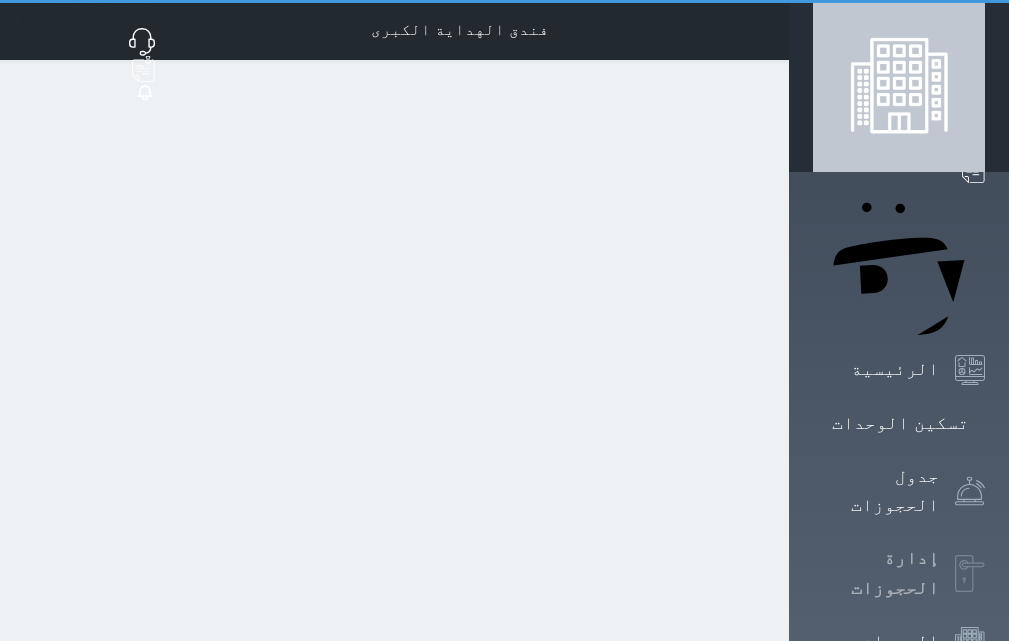 select on "open_all" 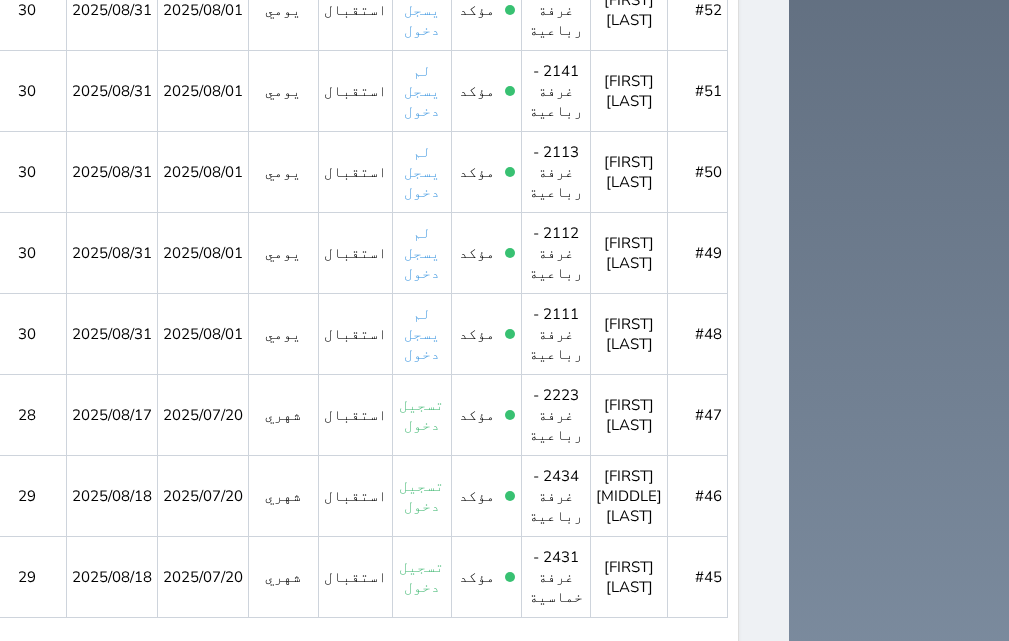 scroll, scrollTop: 1100, scrollLeft: 0, axis: vertical 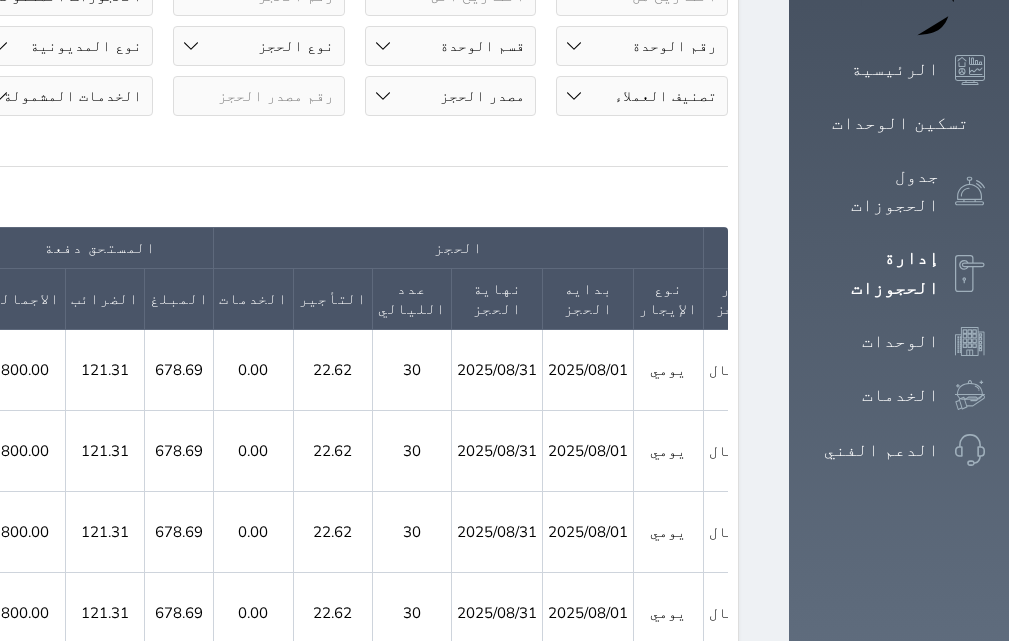 click 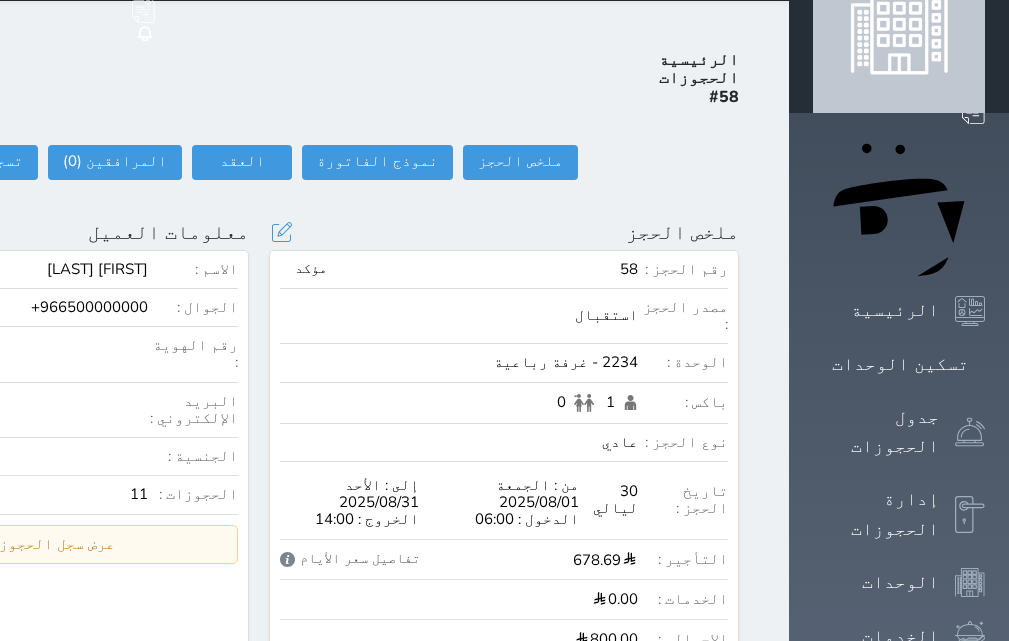 scroll, scrollTop: 0, scrollLeft: 0, axis: both 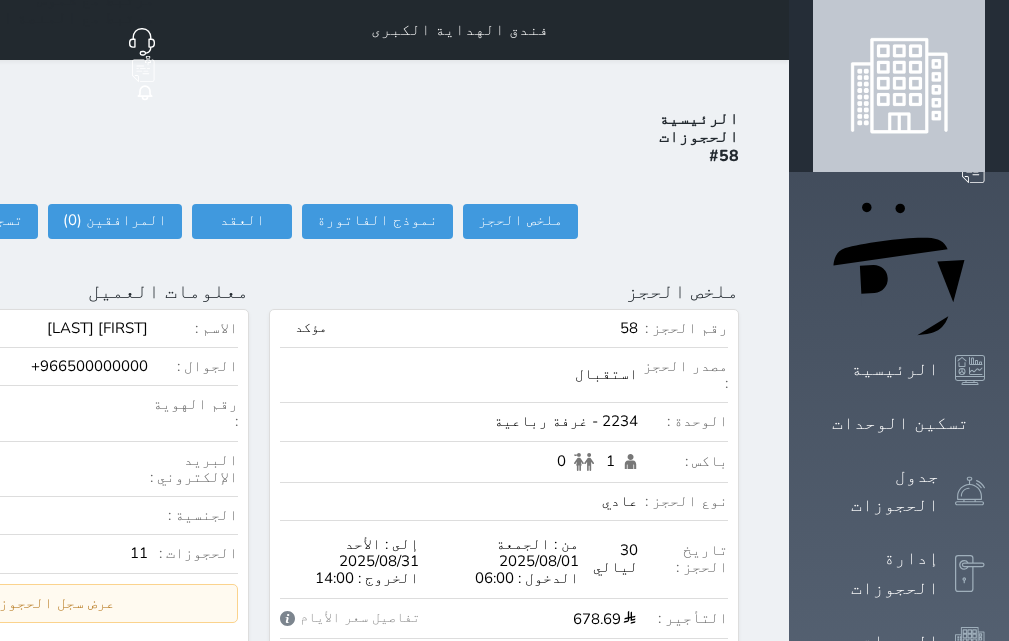 click on "علي" at bounding box center [-234, 30] 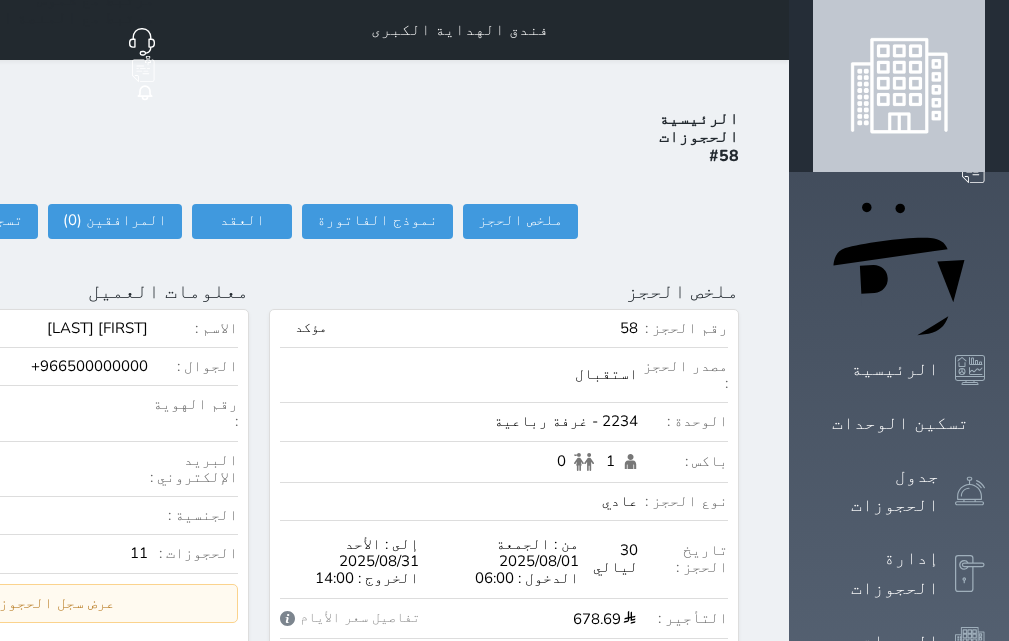 click on "الخروج" at bounding box center [-250, 192] 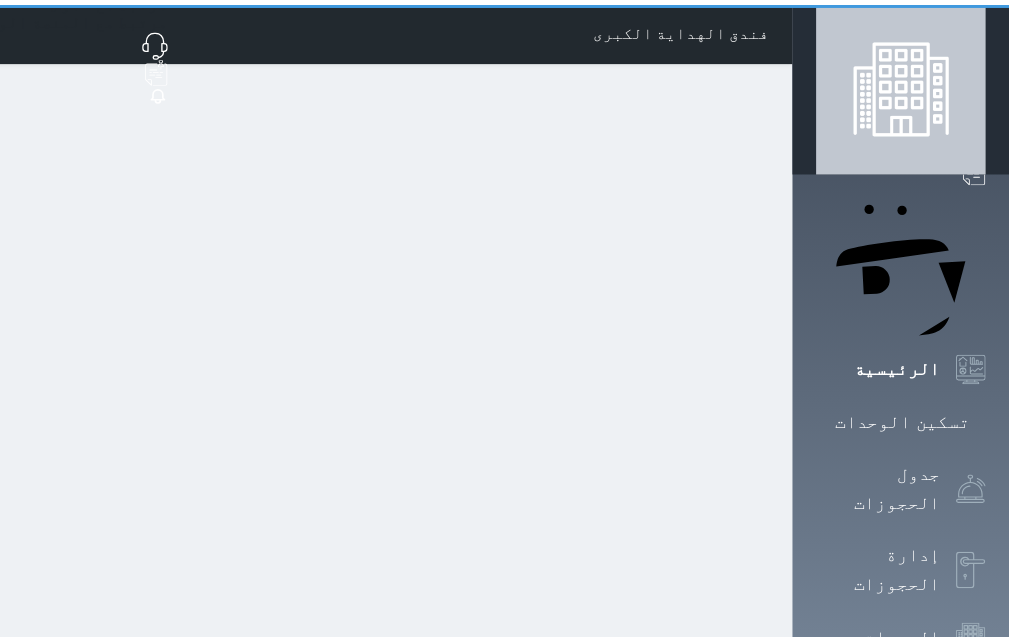 scroll, scrollTop: 0, scrollLeft: 0, axis: both 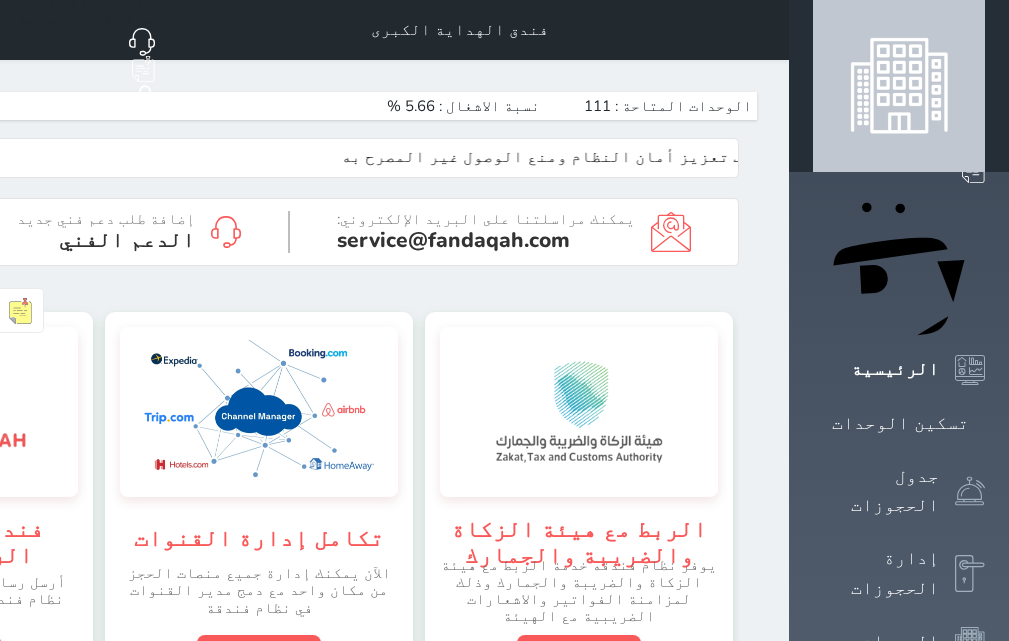 click on "علي" at bounding box center [-243, 30] 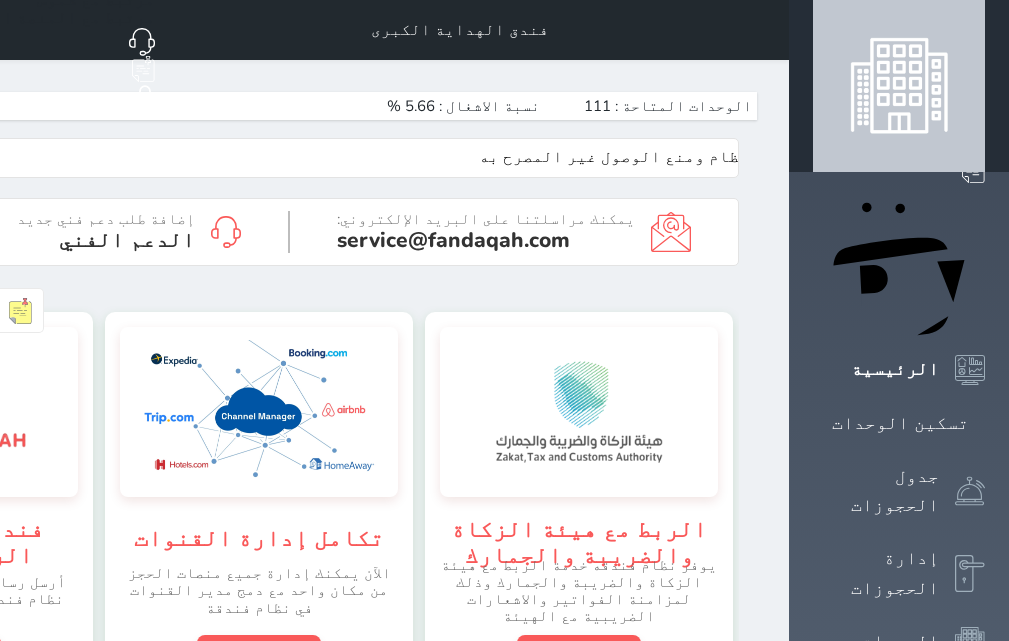 click on "الخروج" at bounding box center [-250, 192] 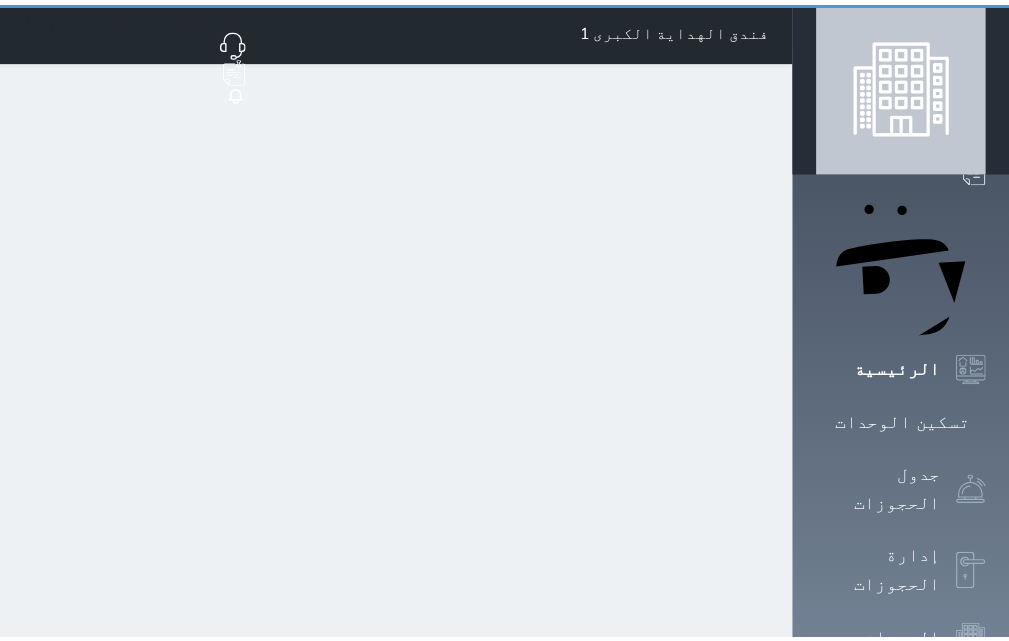 scroll, scrollTop: 0, scrollLeft: 0, axis: both 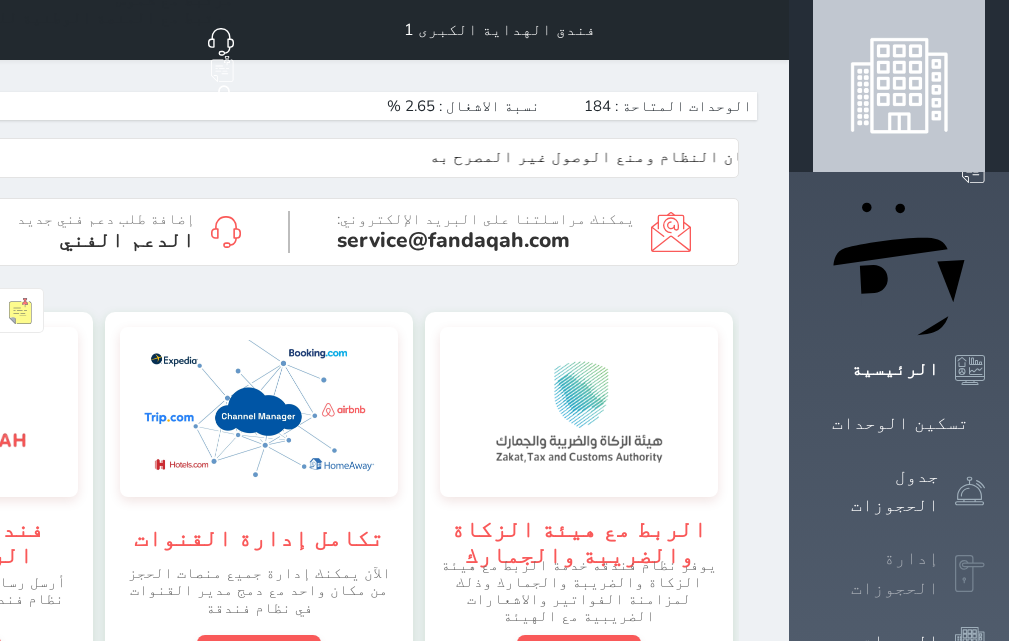 click 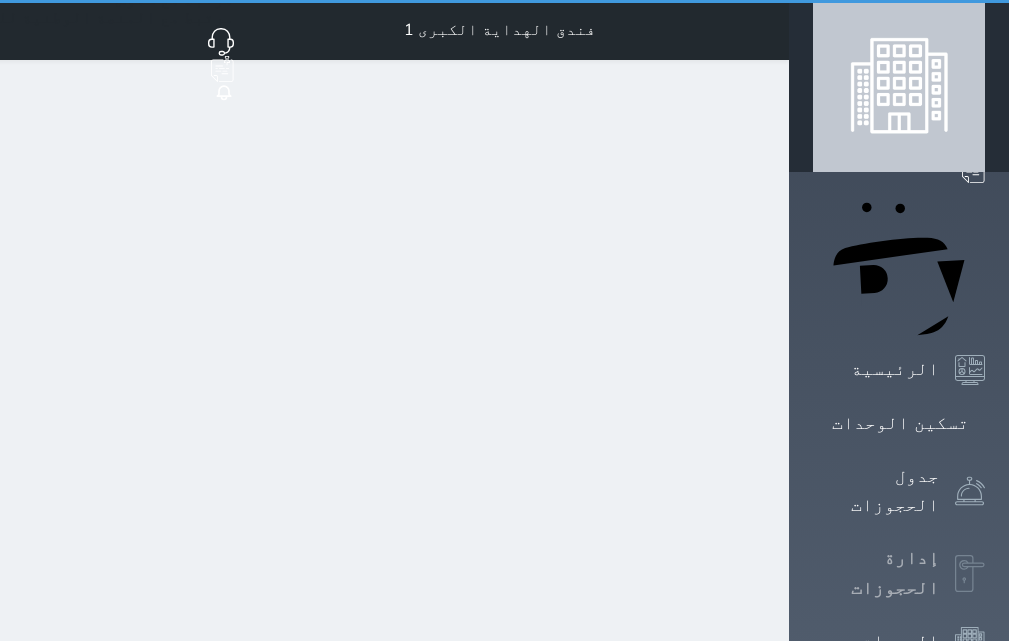 select on "open_all" 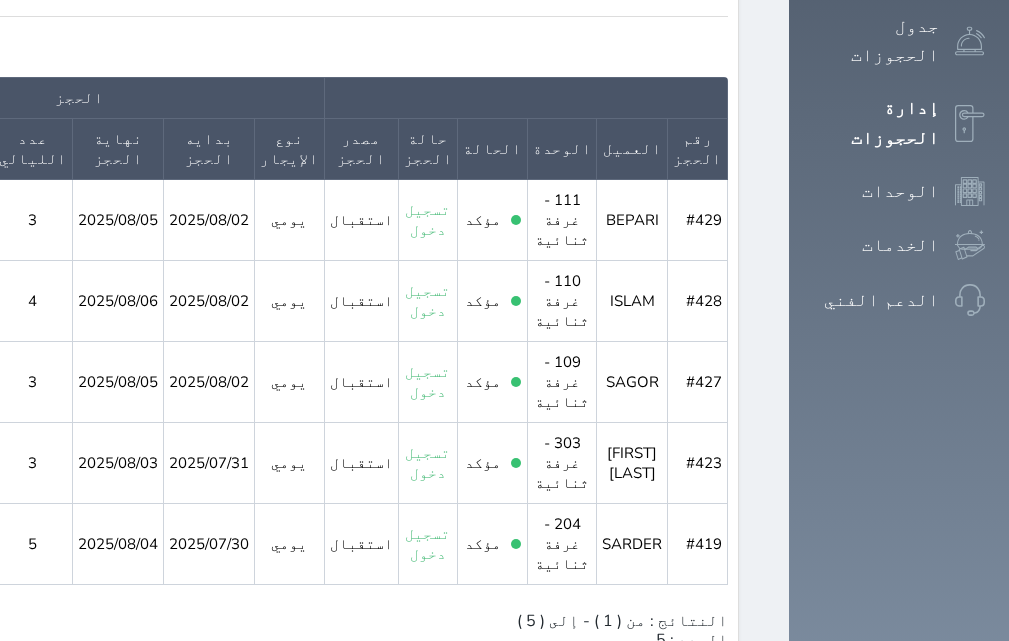 scroll, scrollTop: 452, scrollLeft: 0, axis: vertical 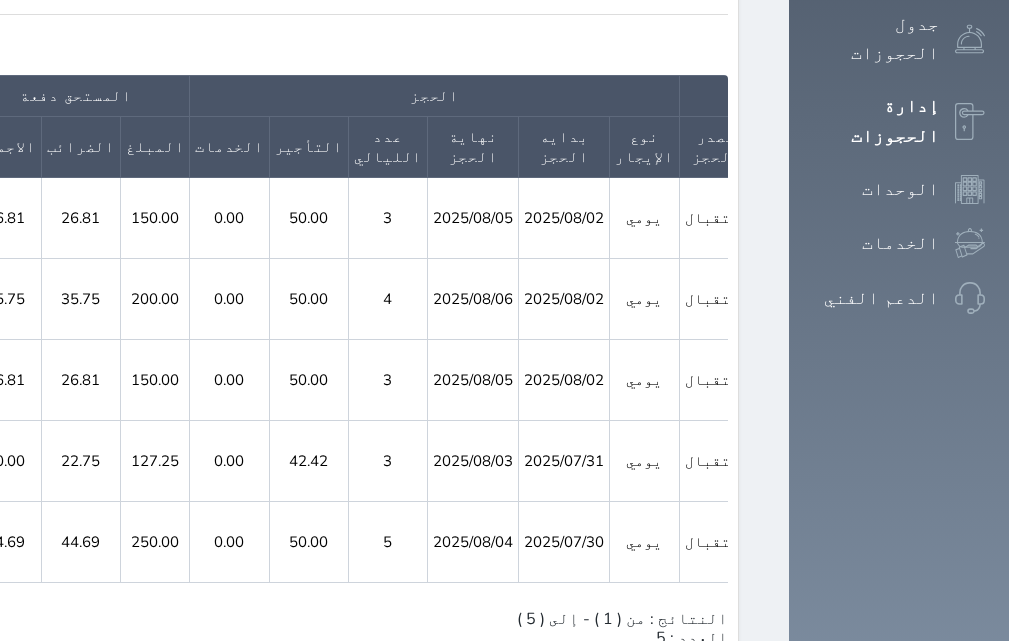 click 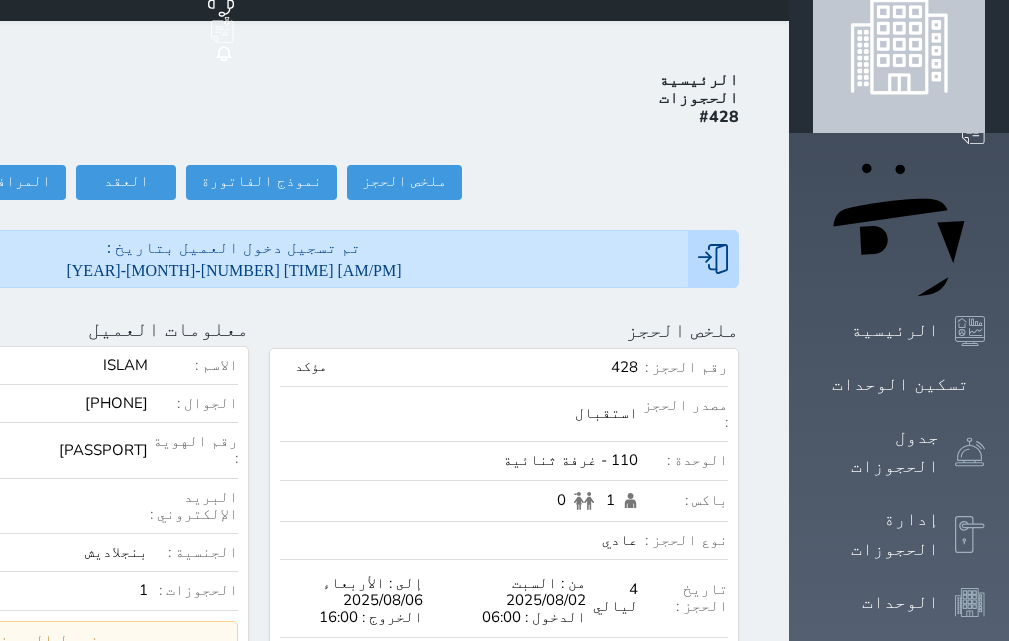 scroll, scrollTop: 0, scrollLeft: 0, axis: both 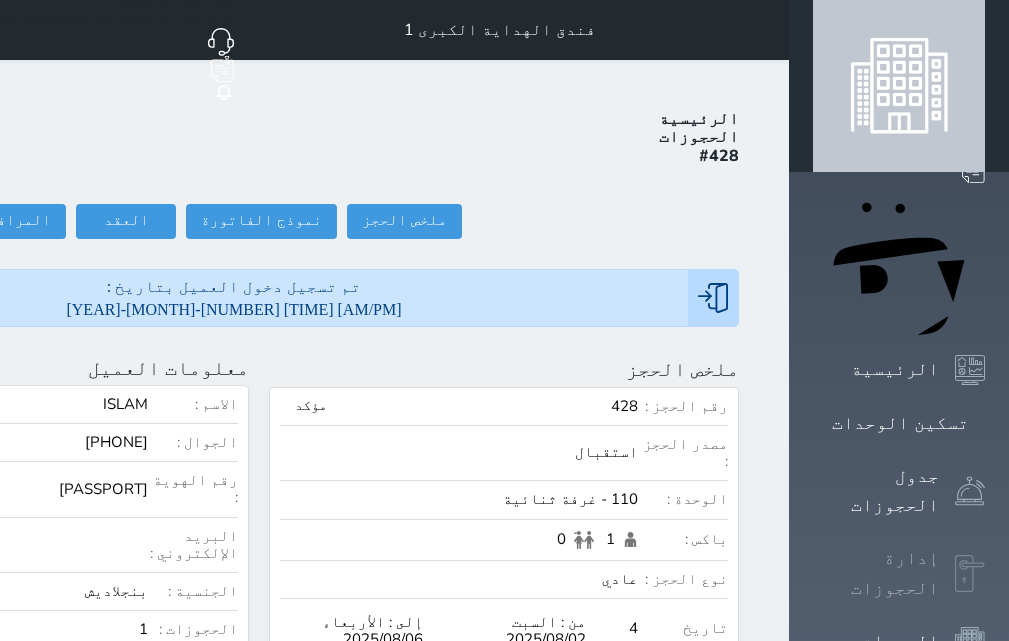 click on "إدارة الحجوزات" at bounding box center (899, 573) 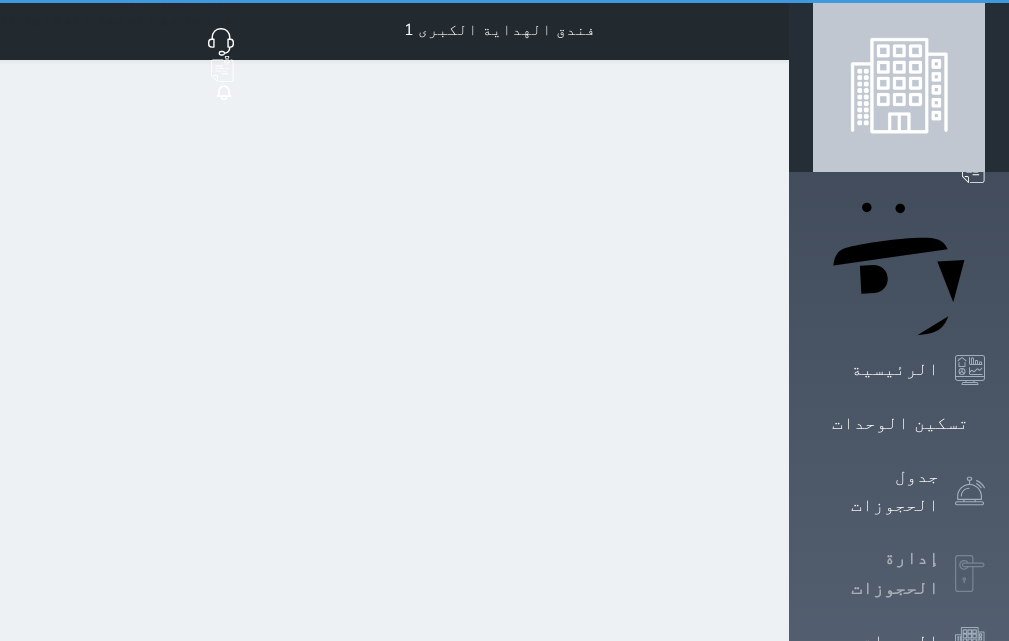 select on "open_all" 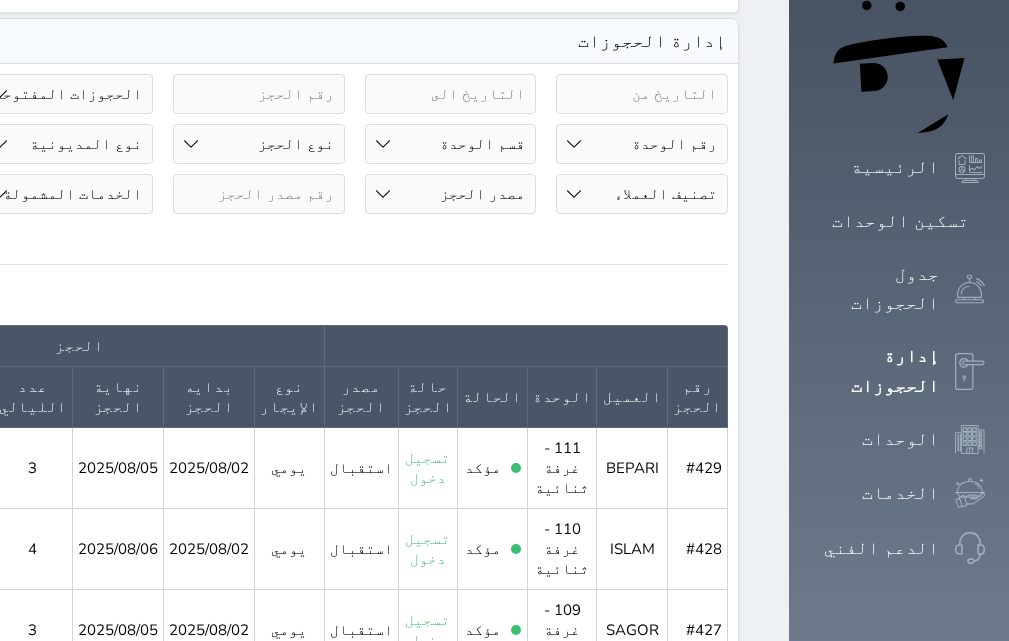 scroll, scrollTop: 0, scrollLeft: 0, axis: both 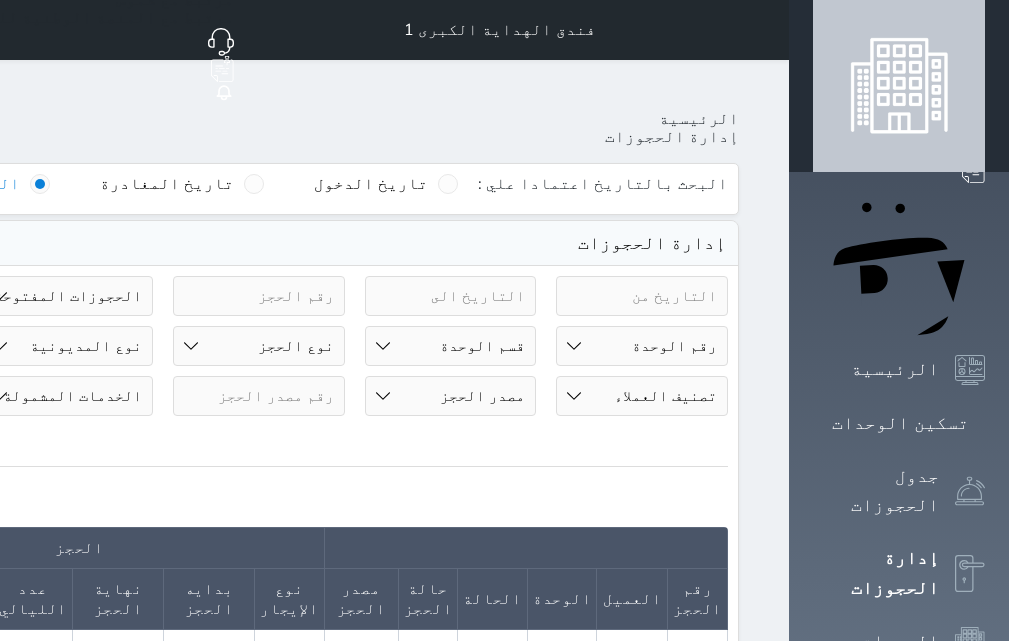 click on "[FIRST] [LAST]" at bounding box center (-195, 30) 